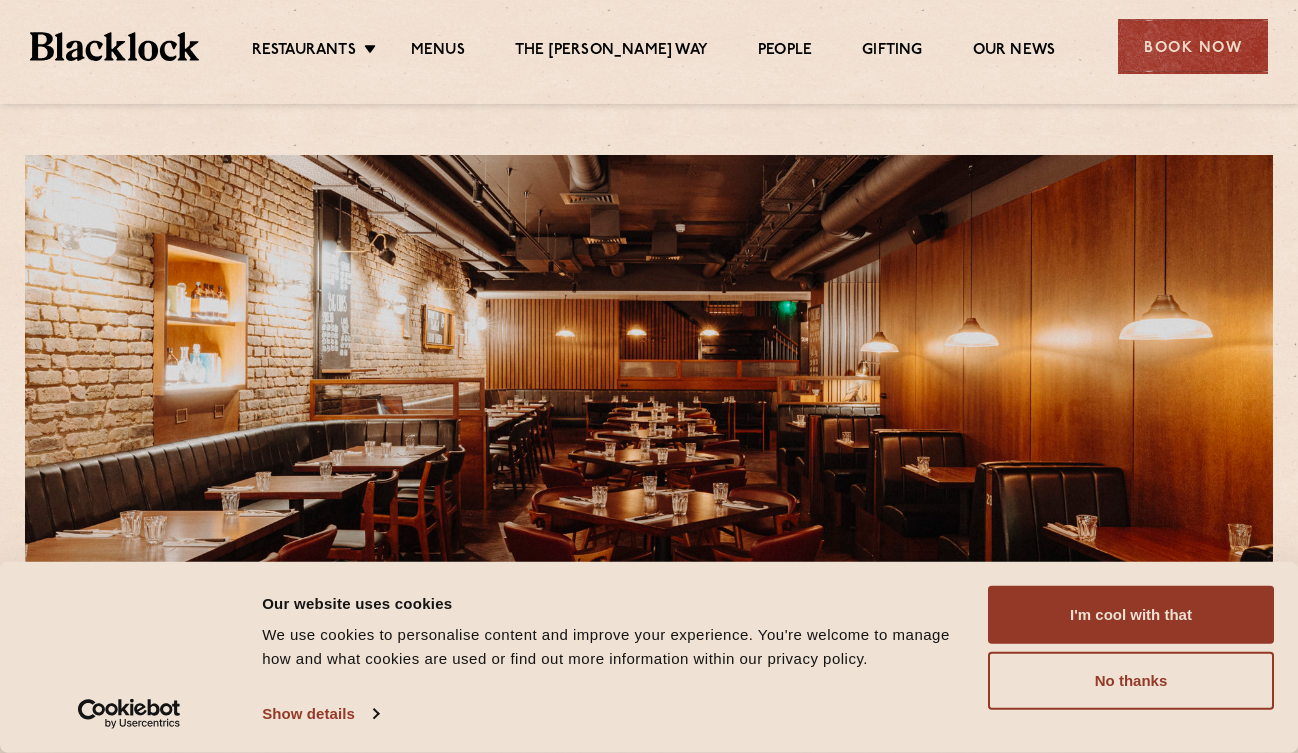 scroll, scrollTop: 0, scrollLeft: 0, axis: both 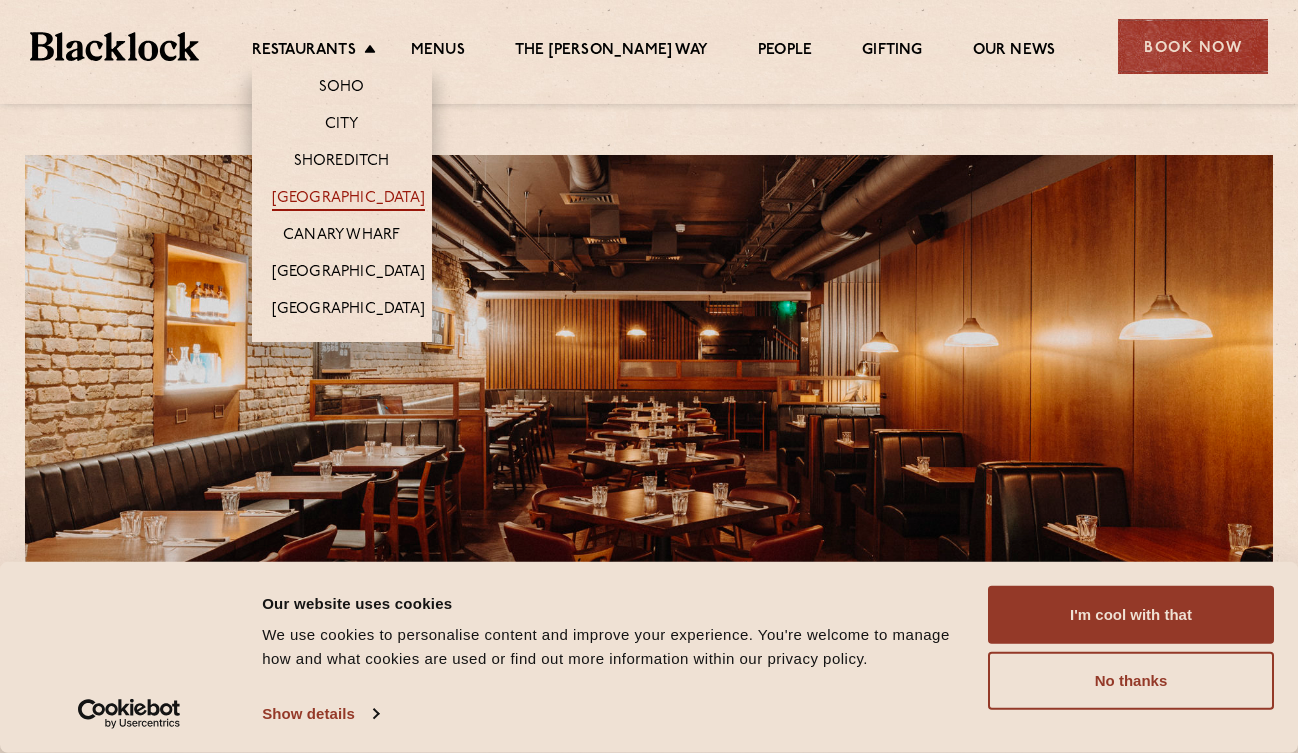click on "[GEOGRAPHIC_DATA]" at bounding box center [348, 200] 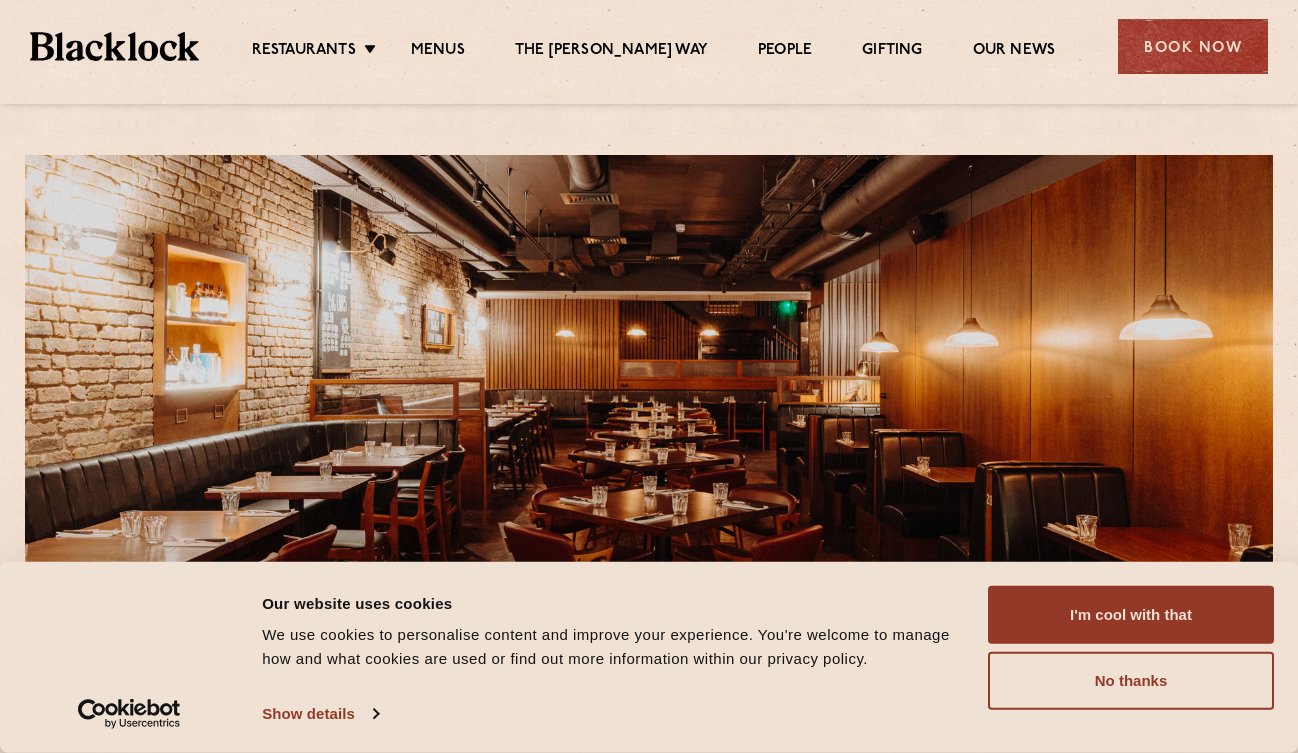 scroll, scrollTop: 0, scrollLeft: 0, axis: both 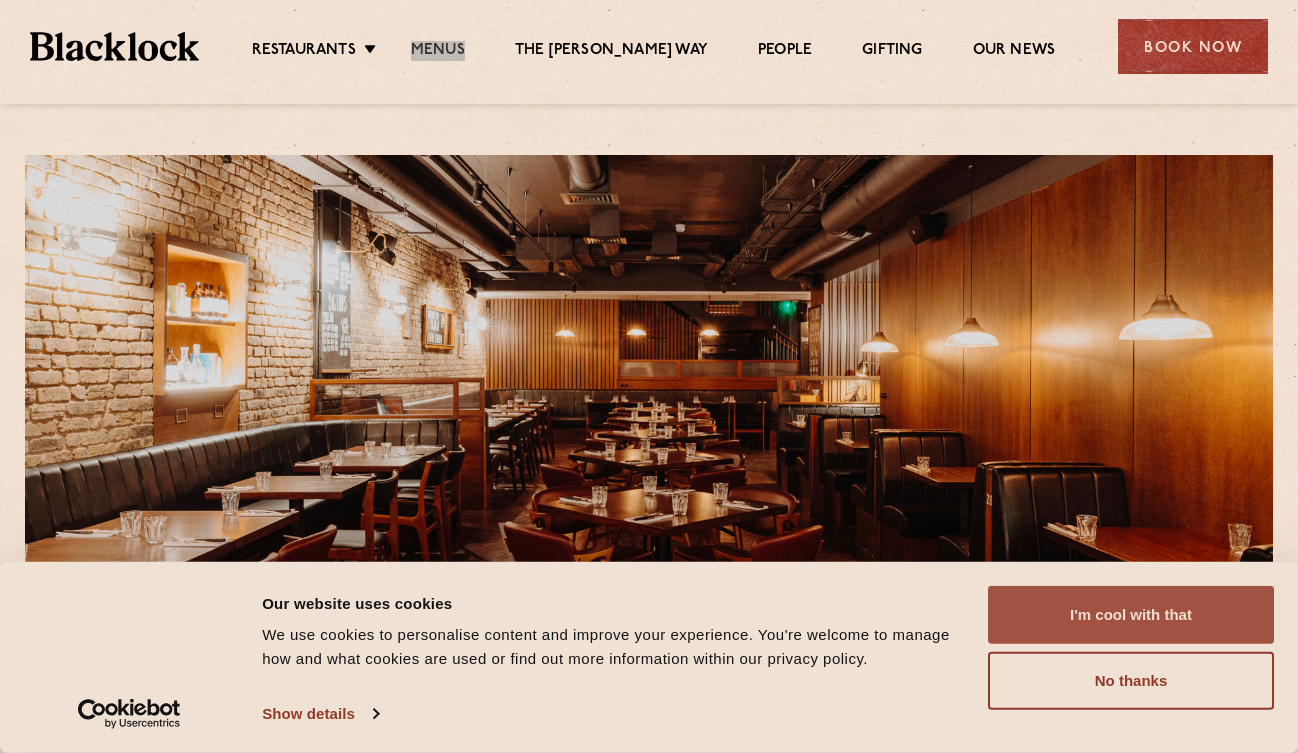 click on "I'm cool with that" at bounding box center [1131, 615] 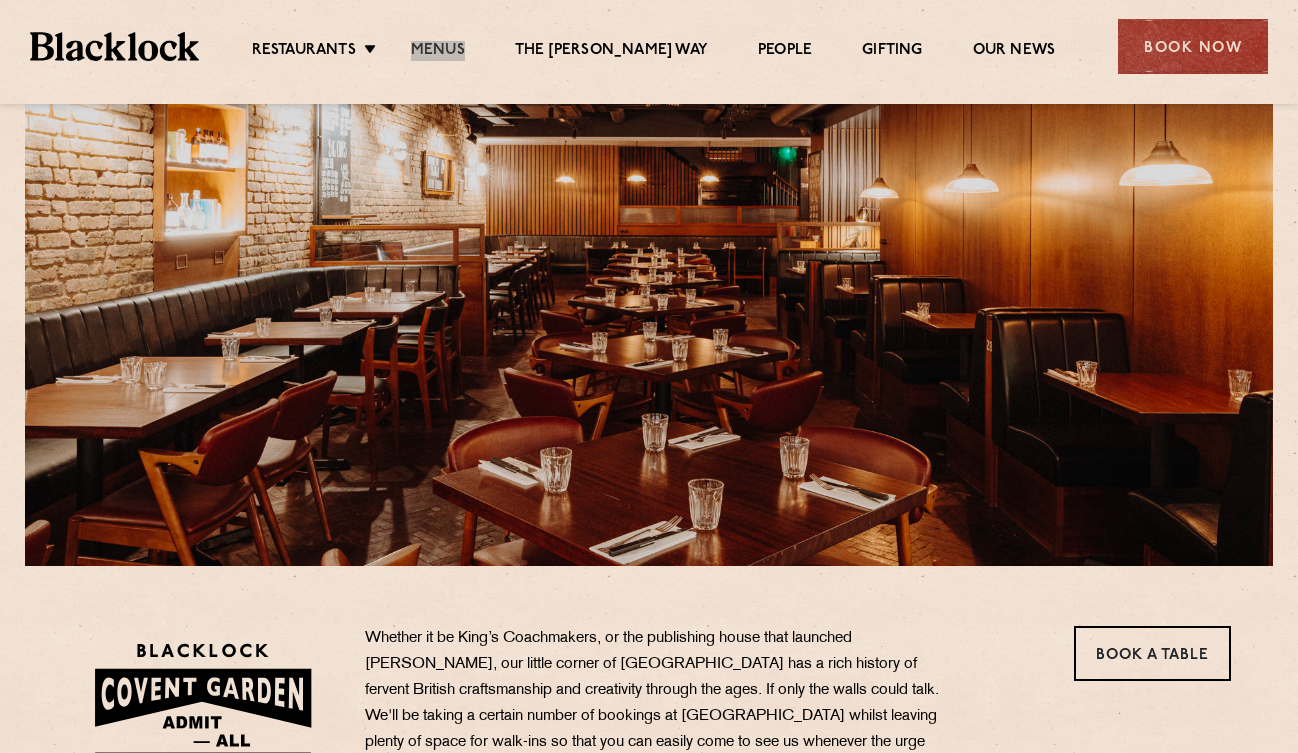 scroll, scrollTop: 156, scrollLeft: 0, axis: vertical 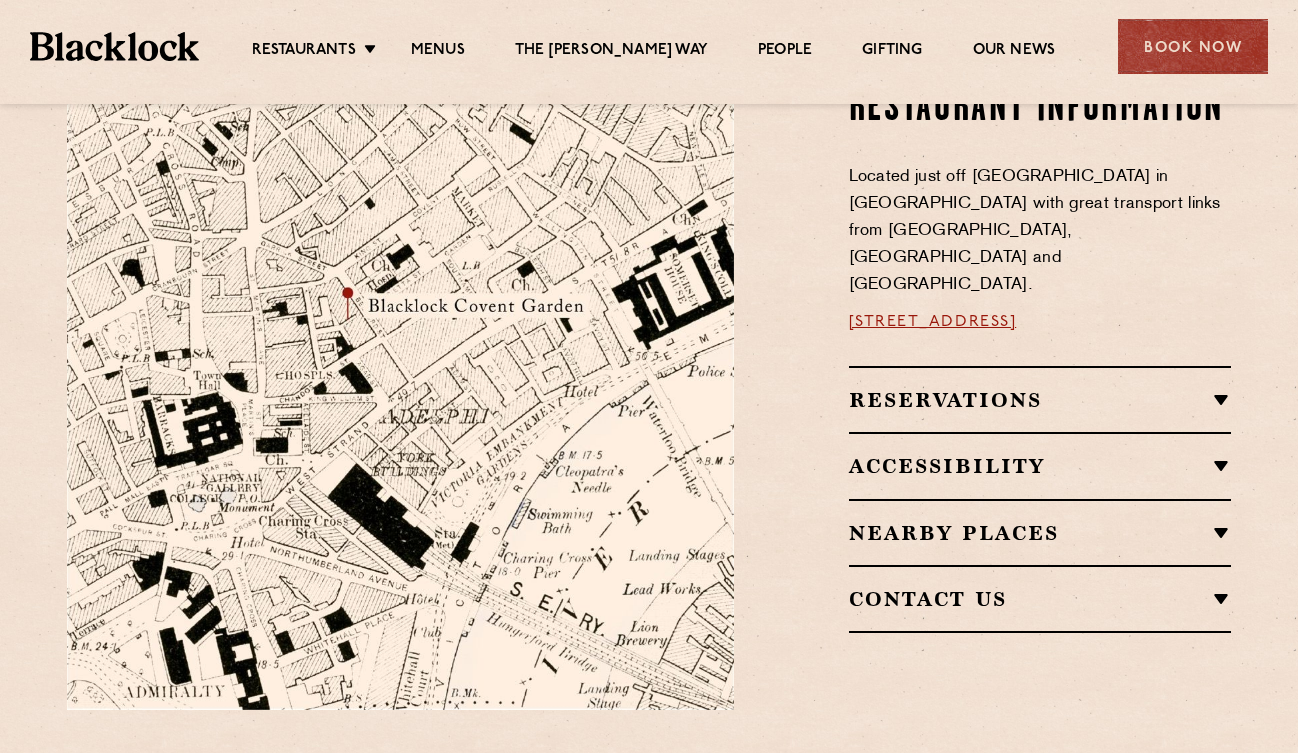 click on "Accessibility" at bounding box center (1040, 466) 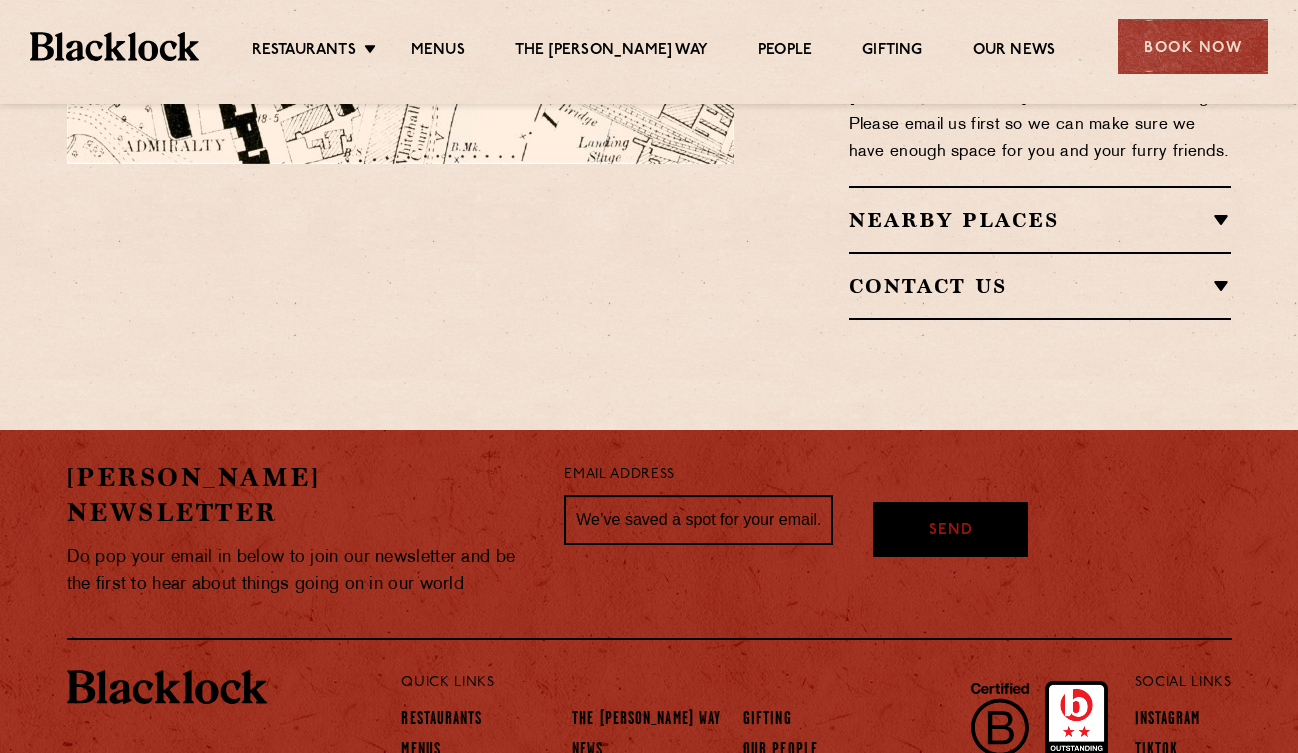 scroll, scrollTop: 1740, scrollLeft: 0, axis: vertical 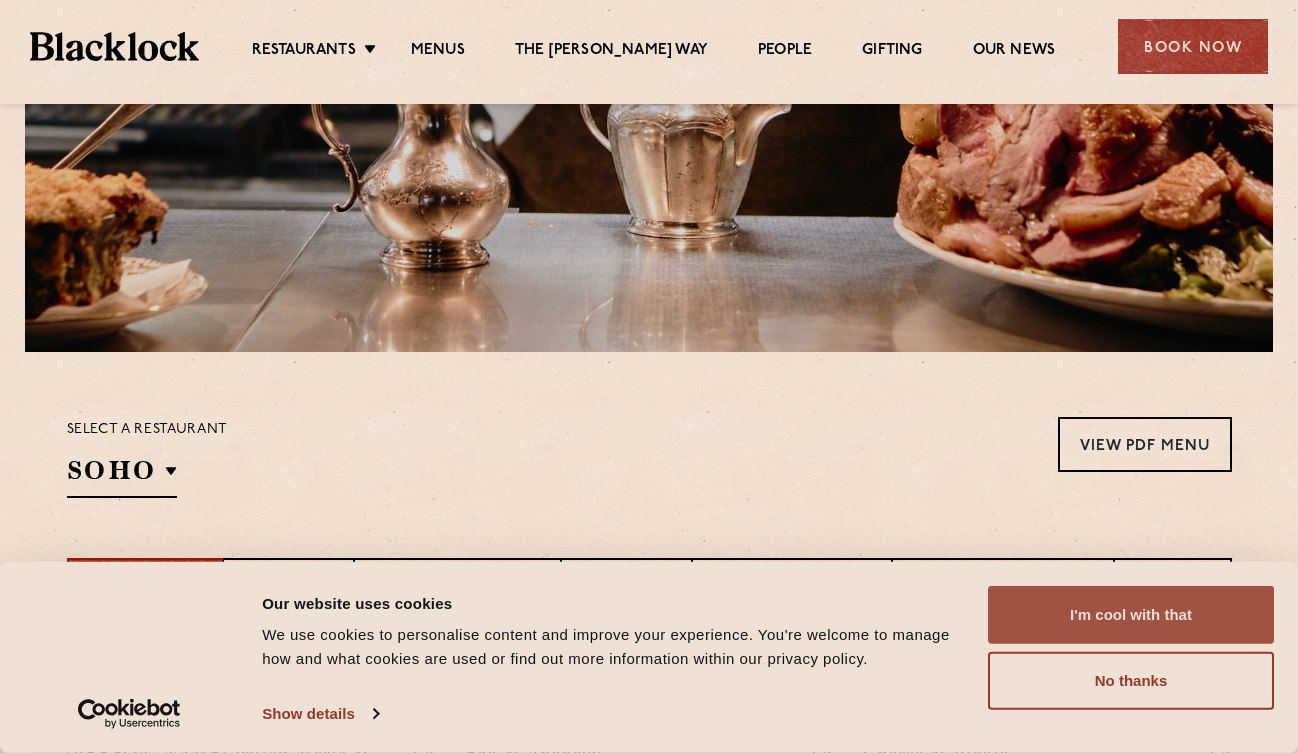 click on "I'm cool with that" at bounding box center [1131, 615] 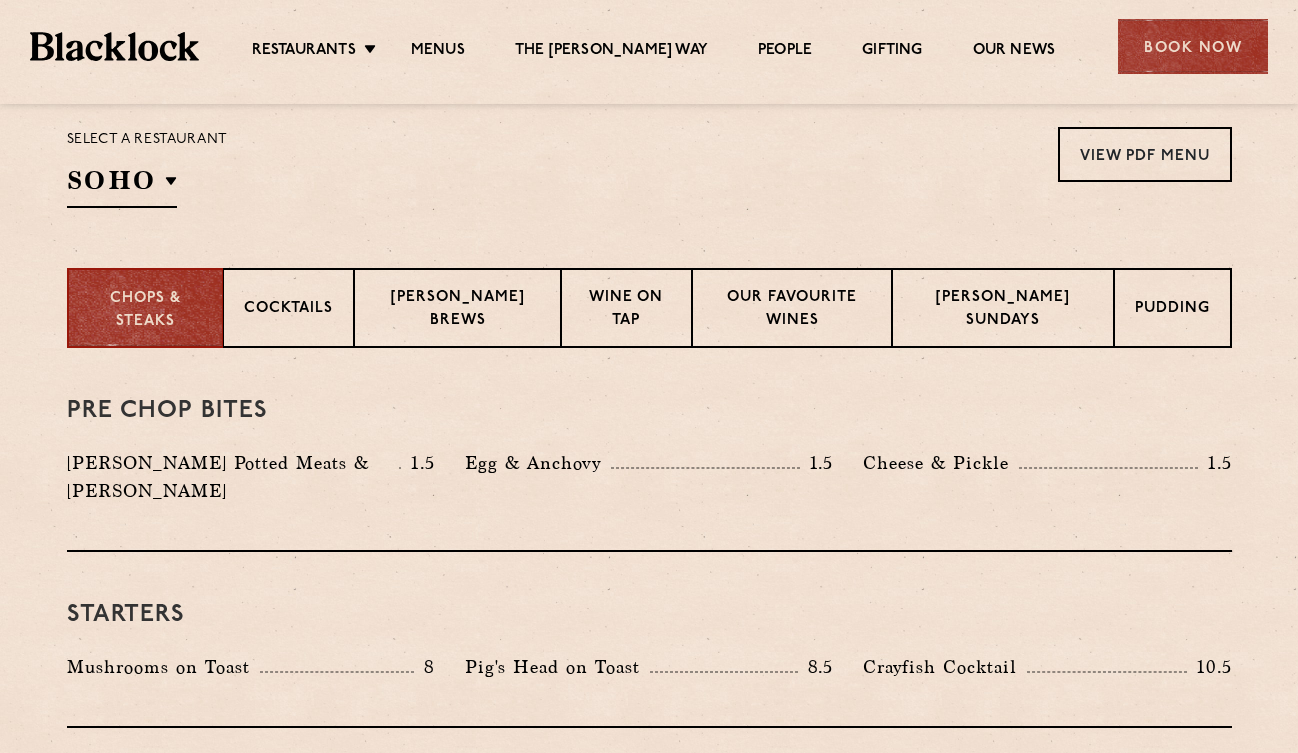 scroll, scrollTop: 627, scrollLeft: 0, axis: vertical 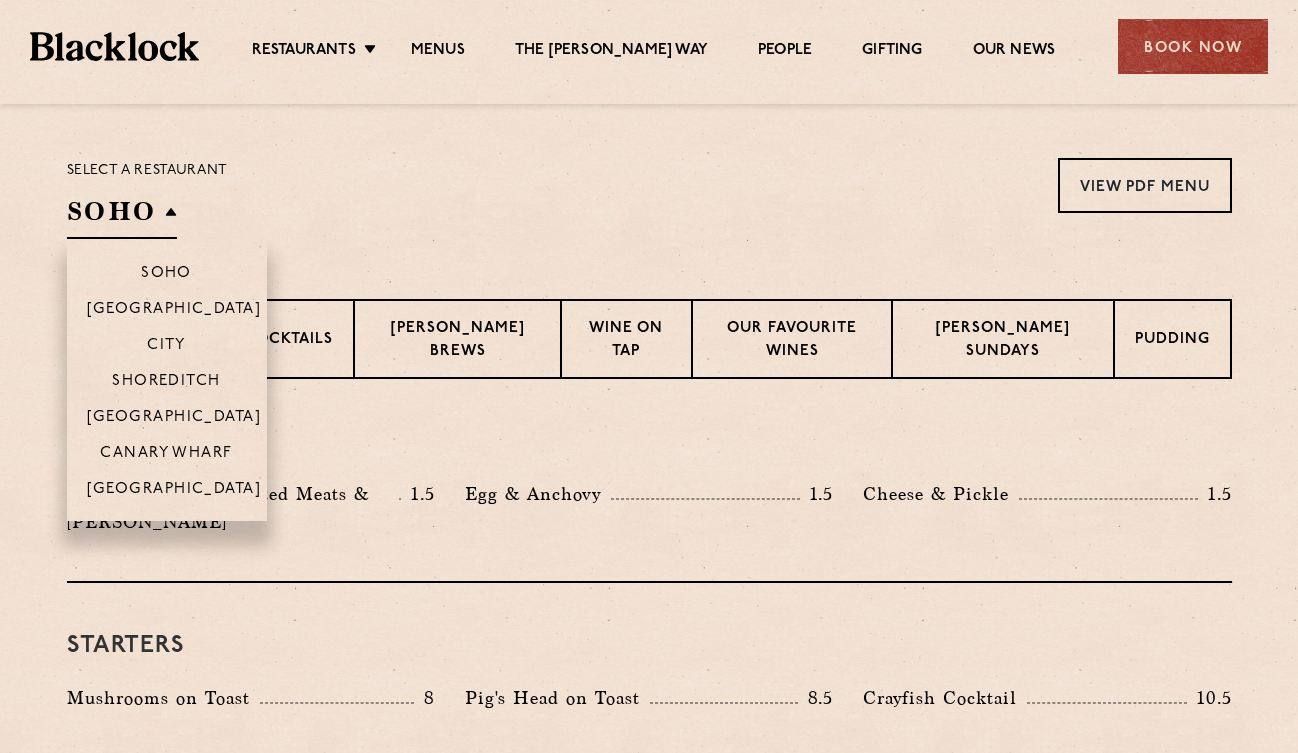 click on "SOHO" at bounding box center (122, 216) 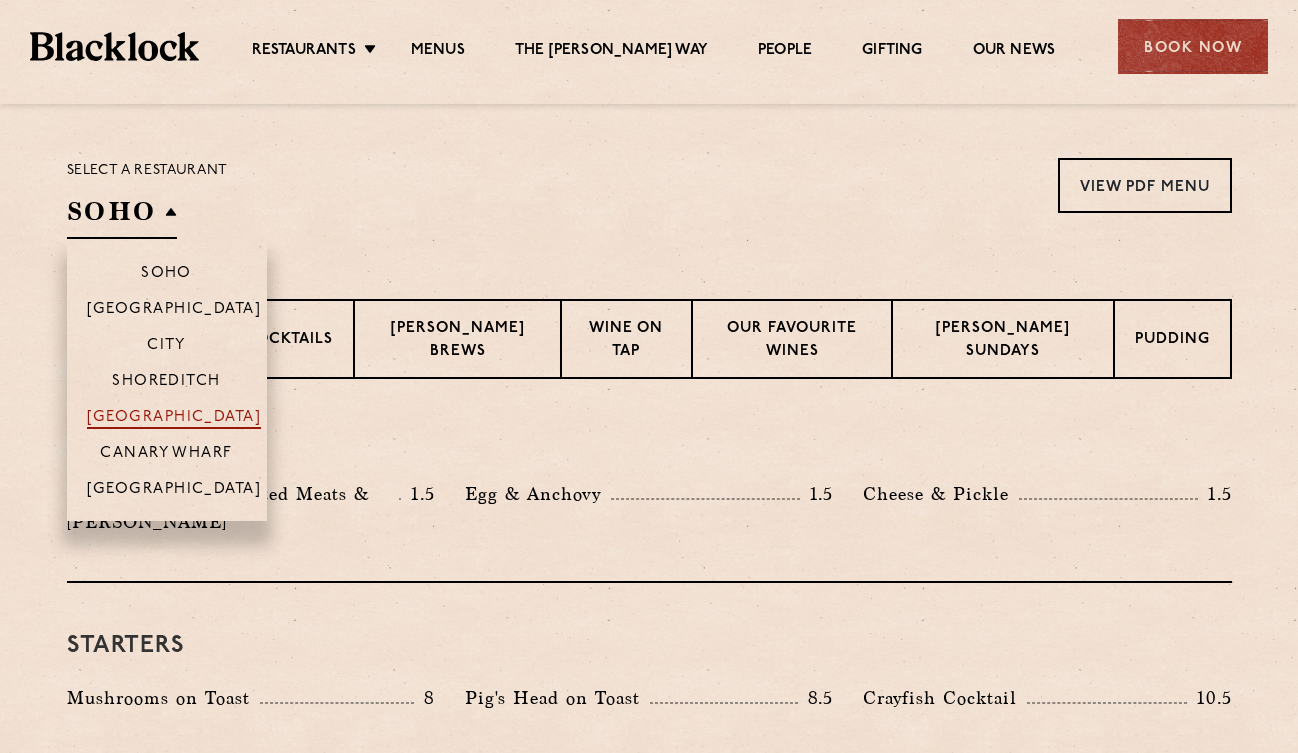 click on "[GEOGRAPHIC_DATA]" at bounding box center [174, 419] 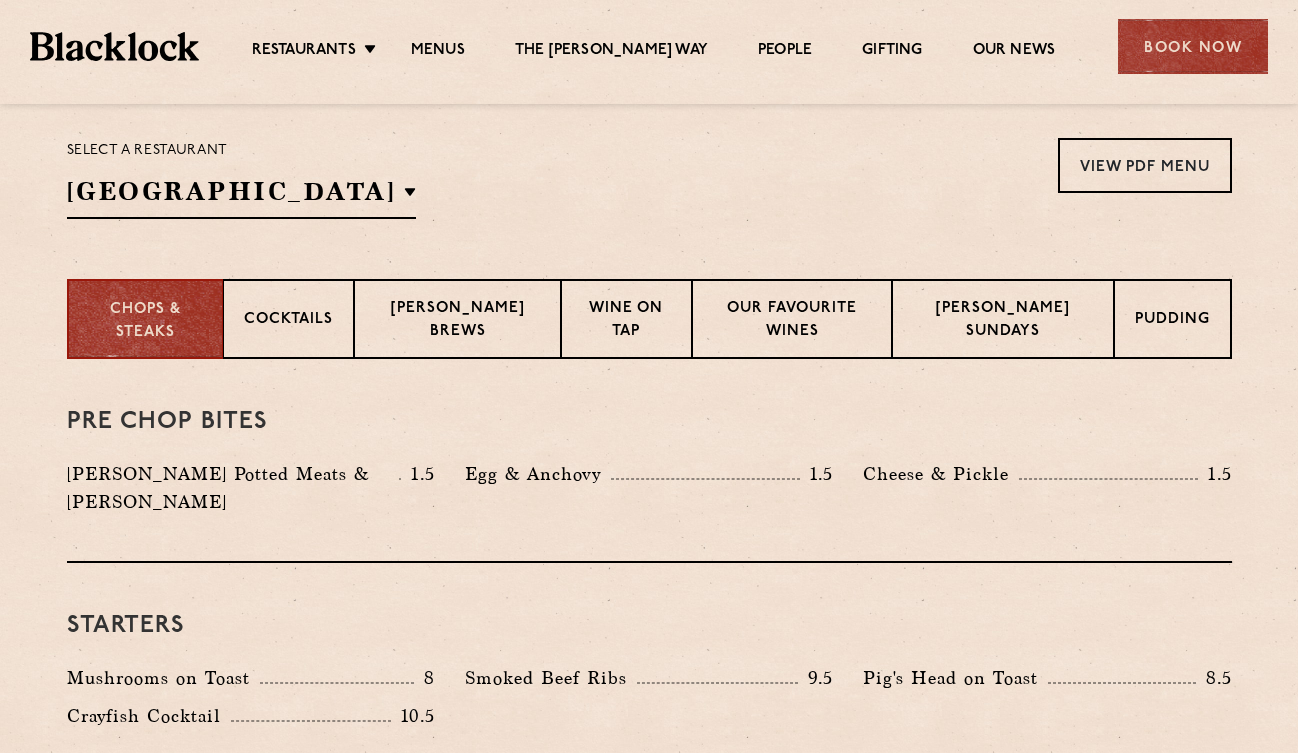 scroll, scrollTop: 650, scrollLeft: 0, axis: vertical 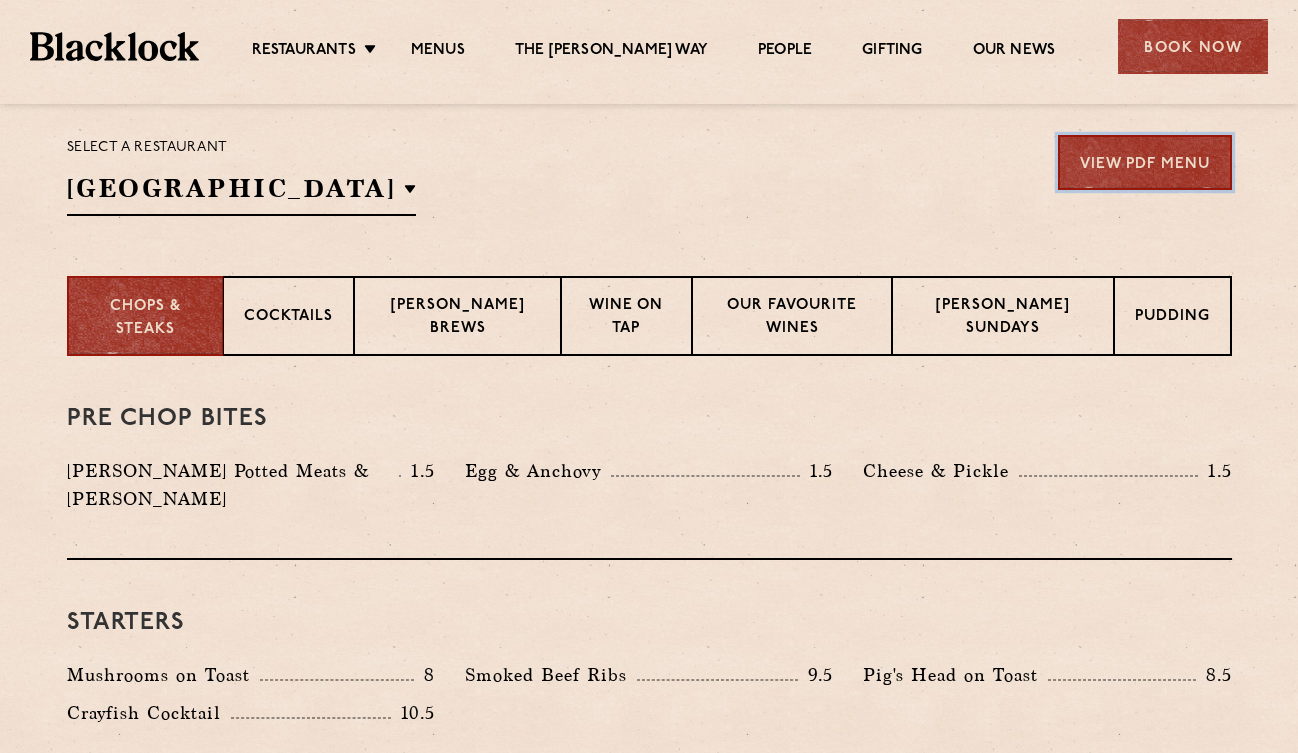 click on "View PDF Menu" at bounding box center [1145, 162] 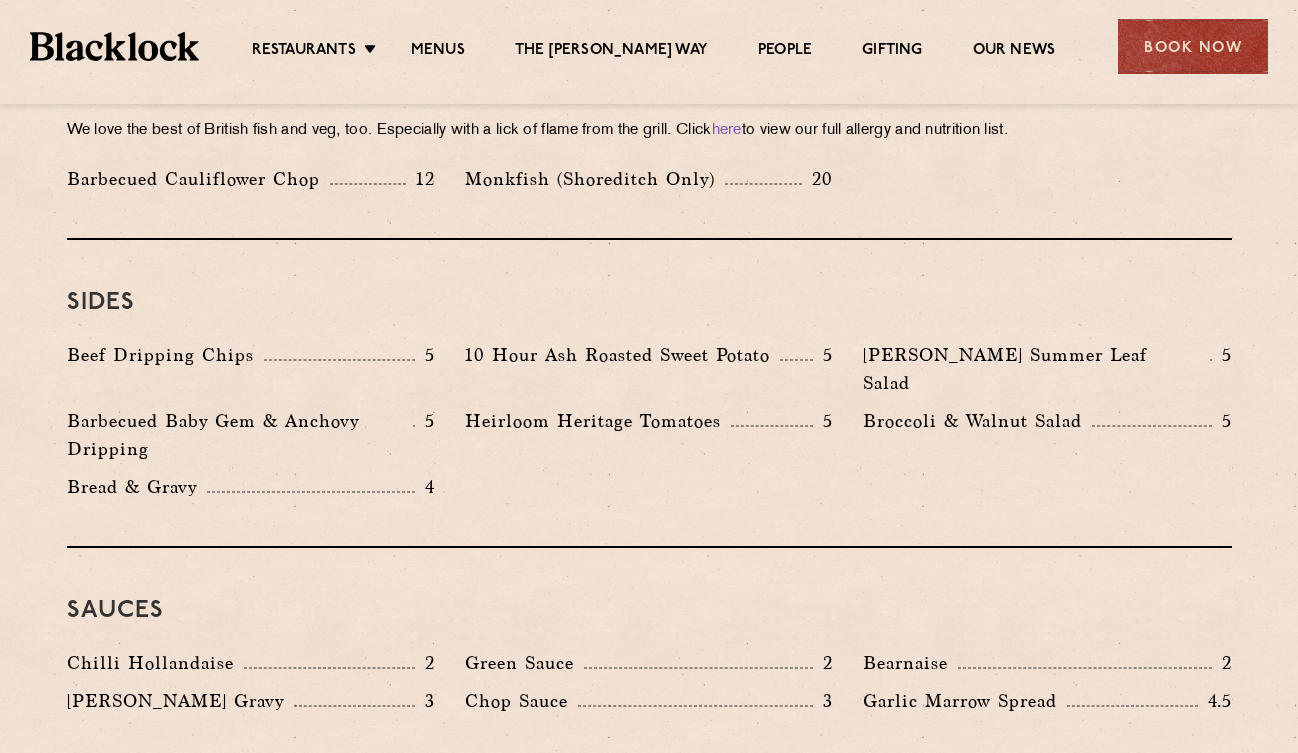 scroll, scrollTop: 2981, scrollLeft: 0, axis: vertical 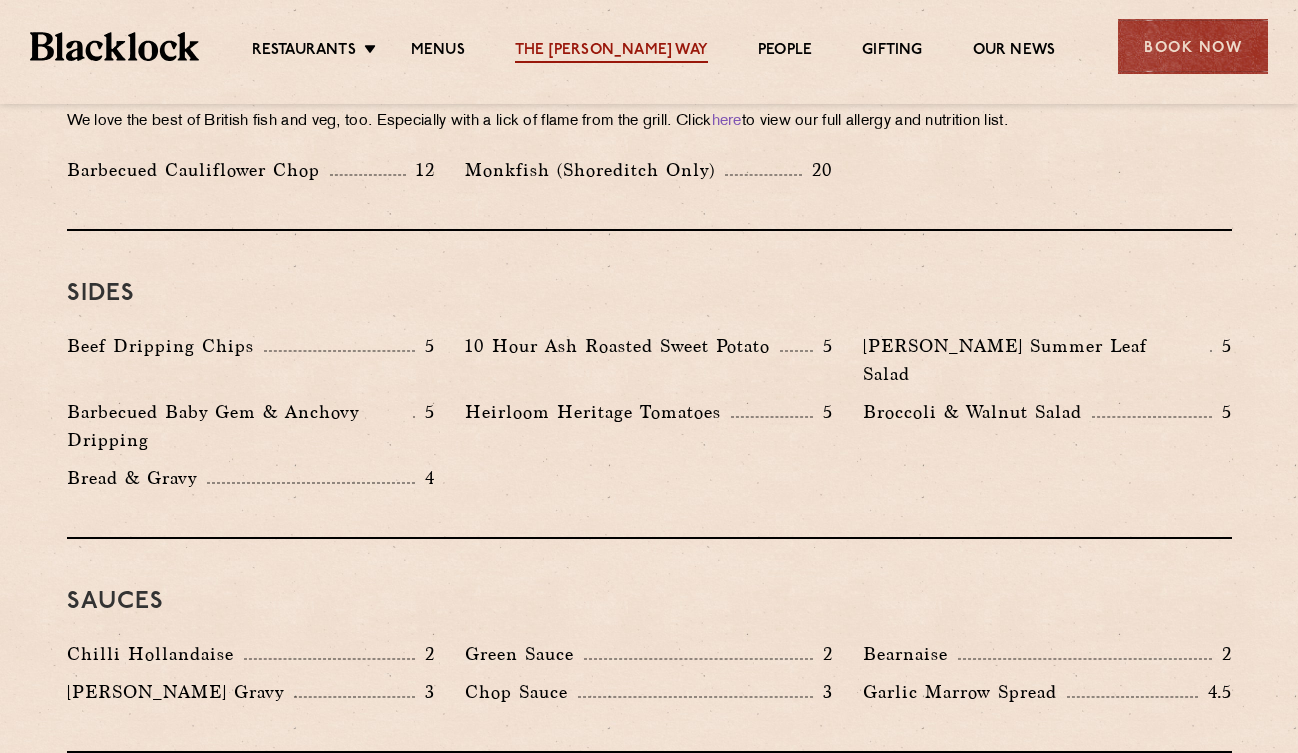 click on "The [PERSON_NAME] Way" at bounding box center (611, 52) 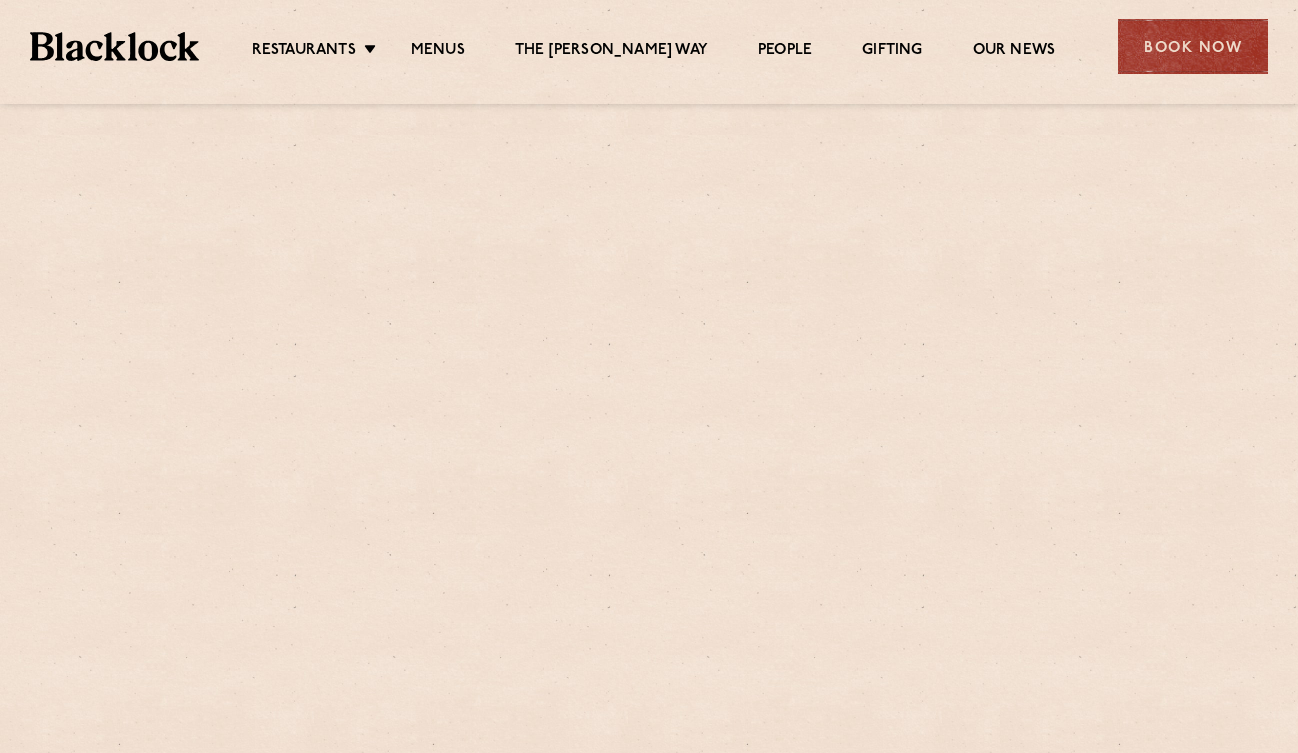 scroll, scrollTop: 0, scrollLeft: 0, axis: both 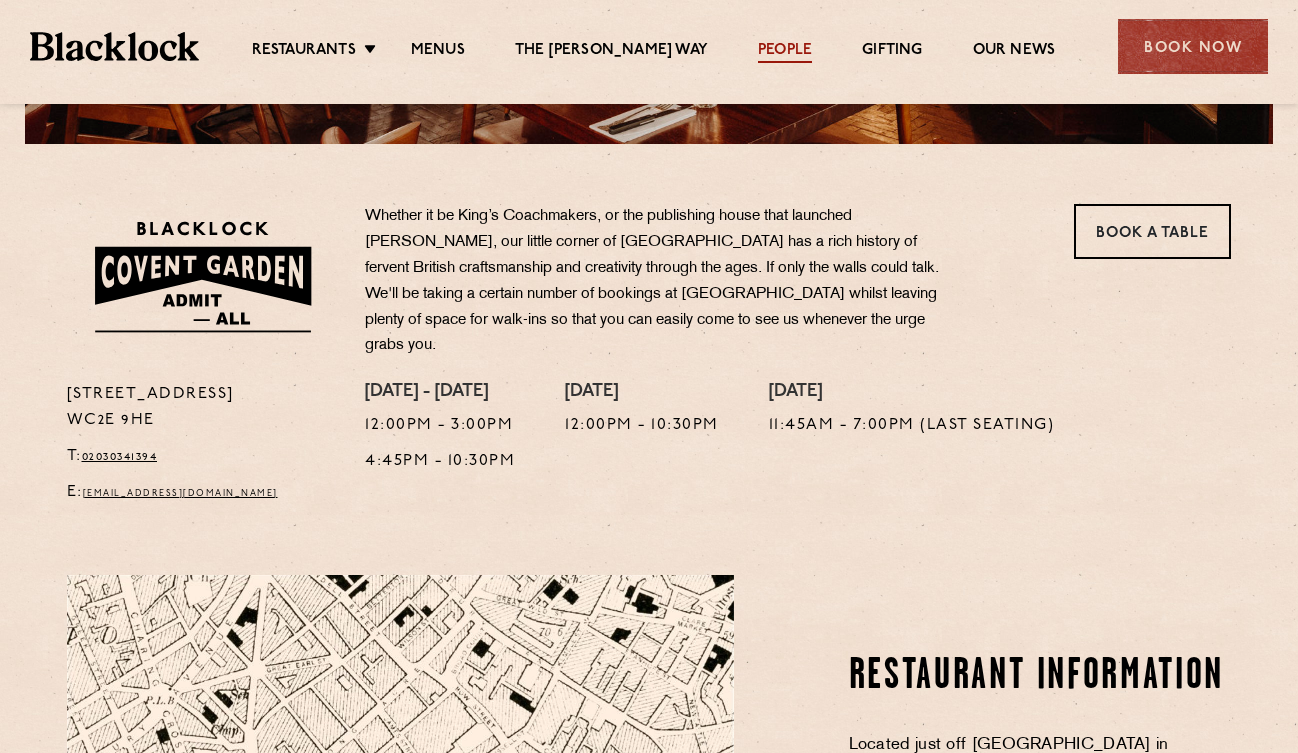 click on "People" at bounding box center (785, 52) 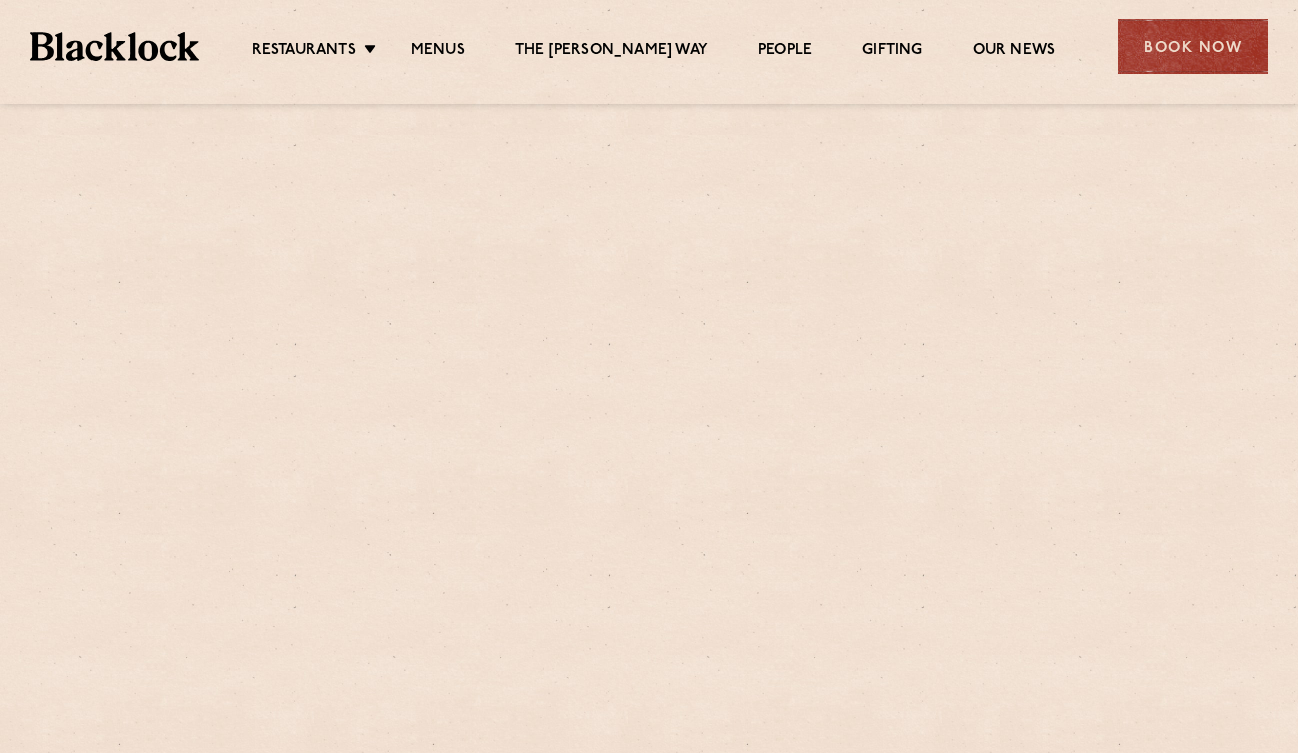 scroll, scrollTop: 0, scrollLeft: 0, axis: both 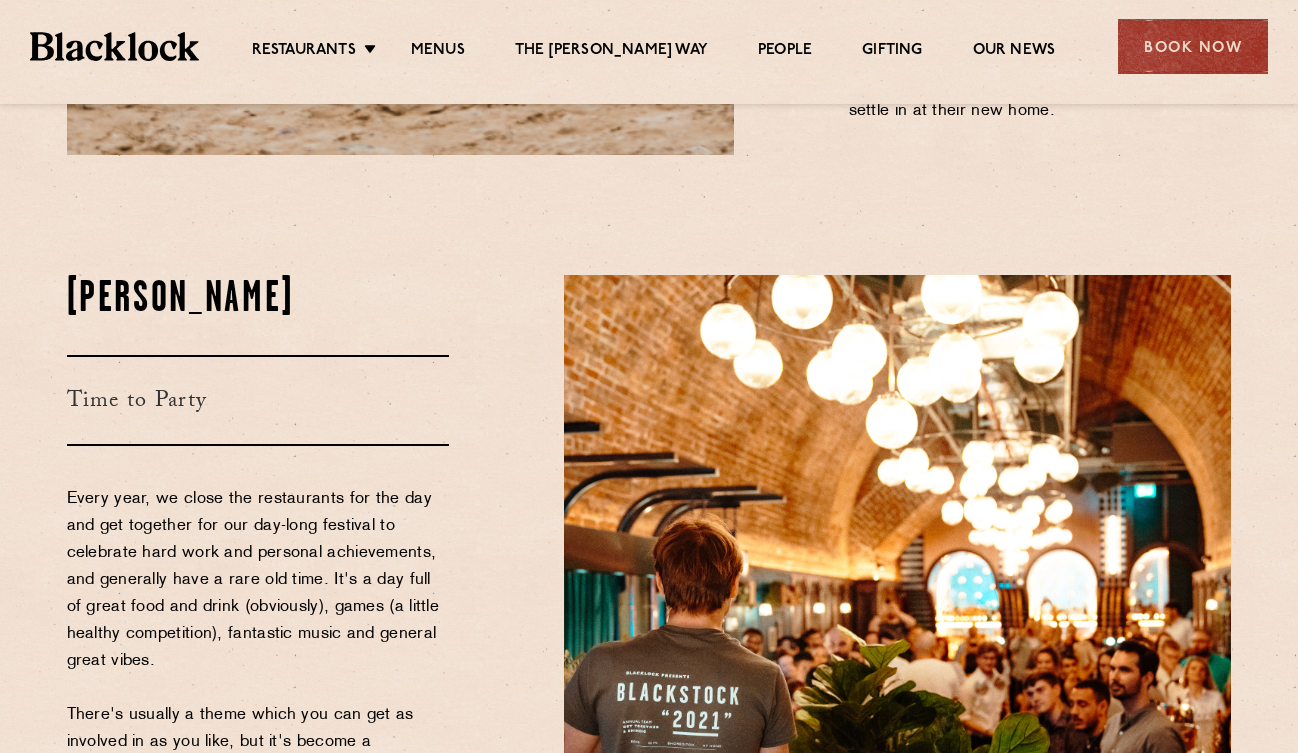 click on "Time to Party" at bounding box center [258, 400] 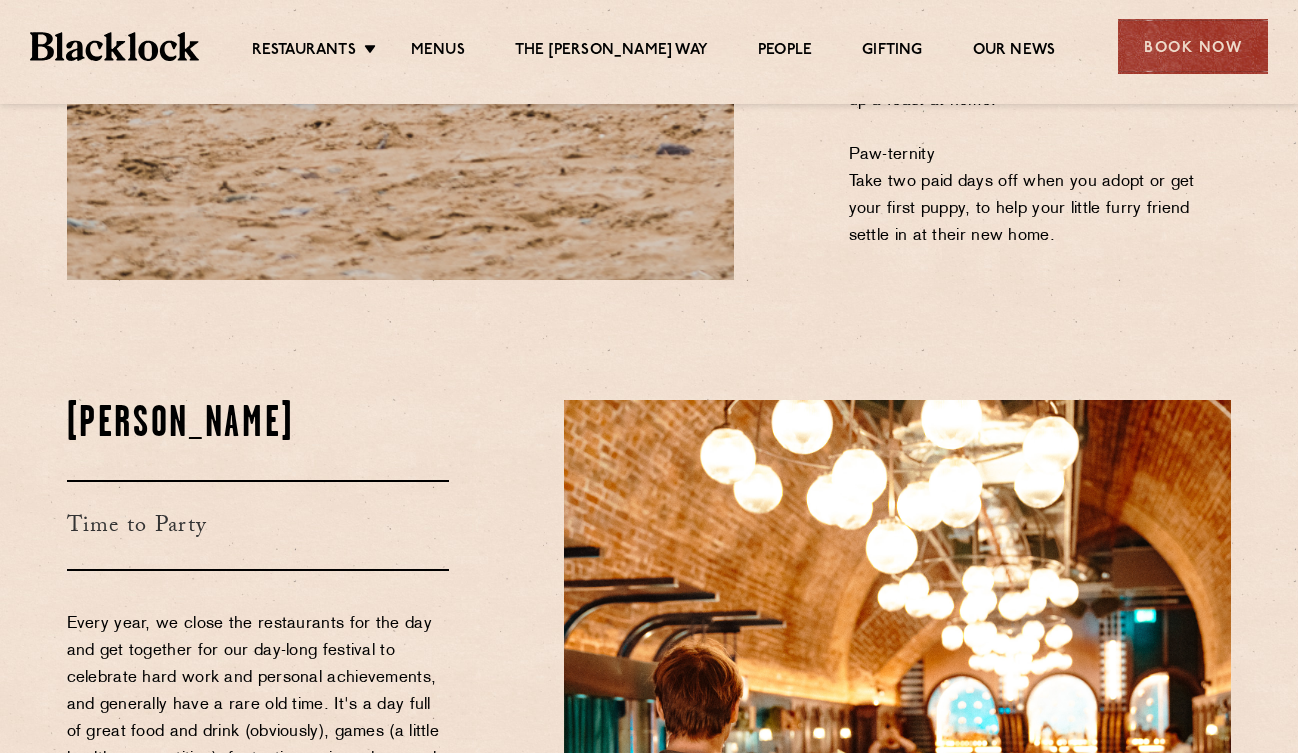 scroll, scrollTop: 2098, scrollLeft: 0, axis: vertical 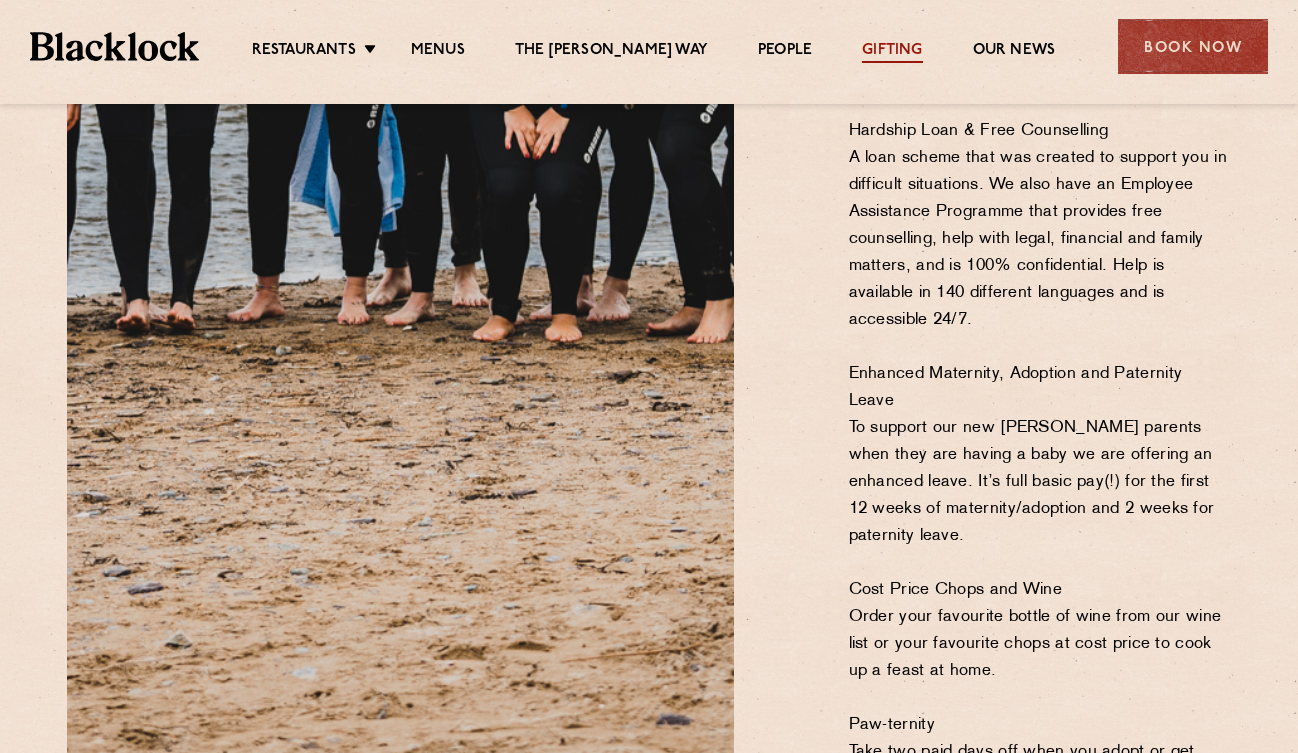 click on "Gifting" at bounding box center [892, 52] 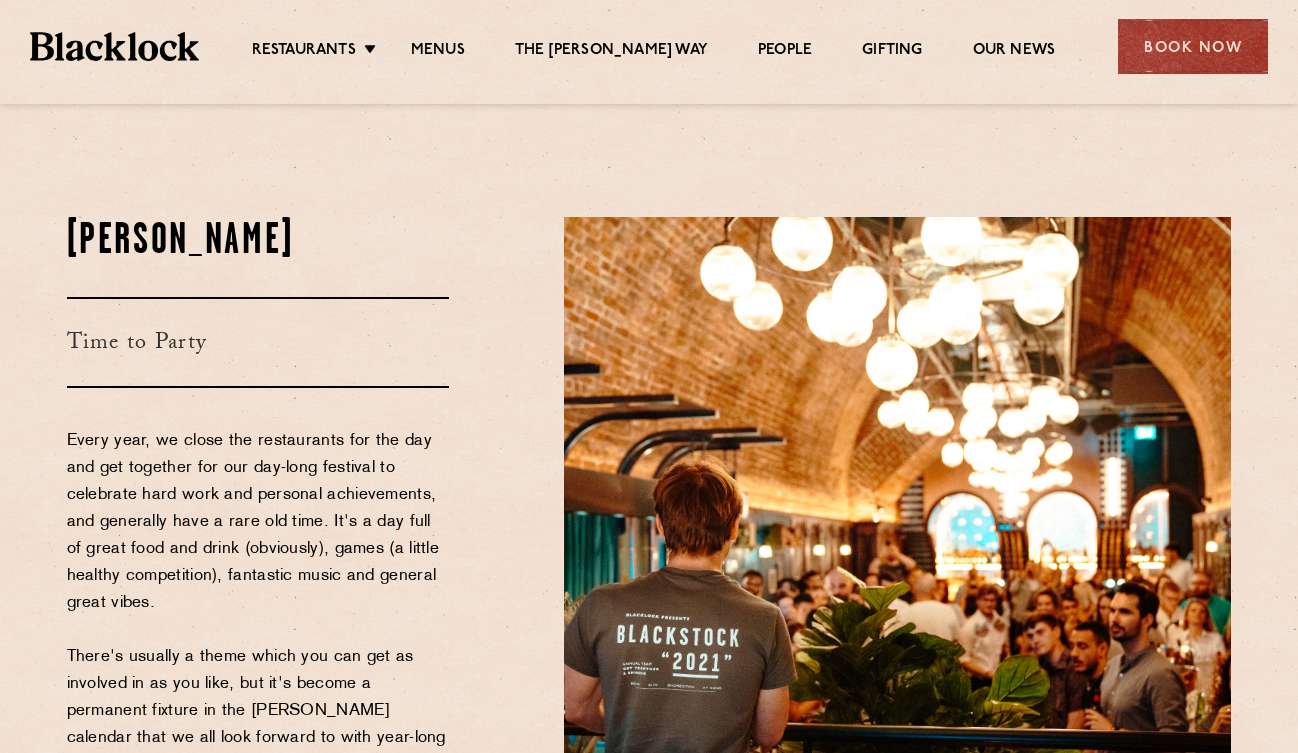 scroll, scrollTop: 2983, scrollLeft: 0, axis: vertical 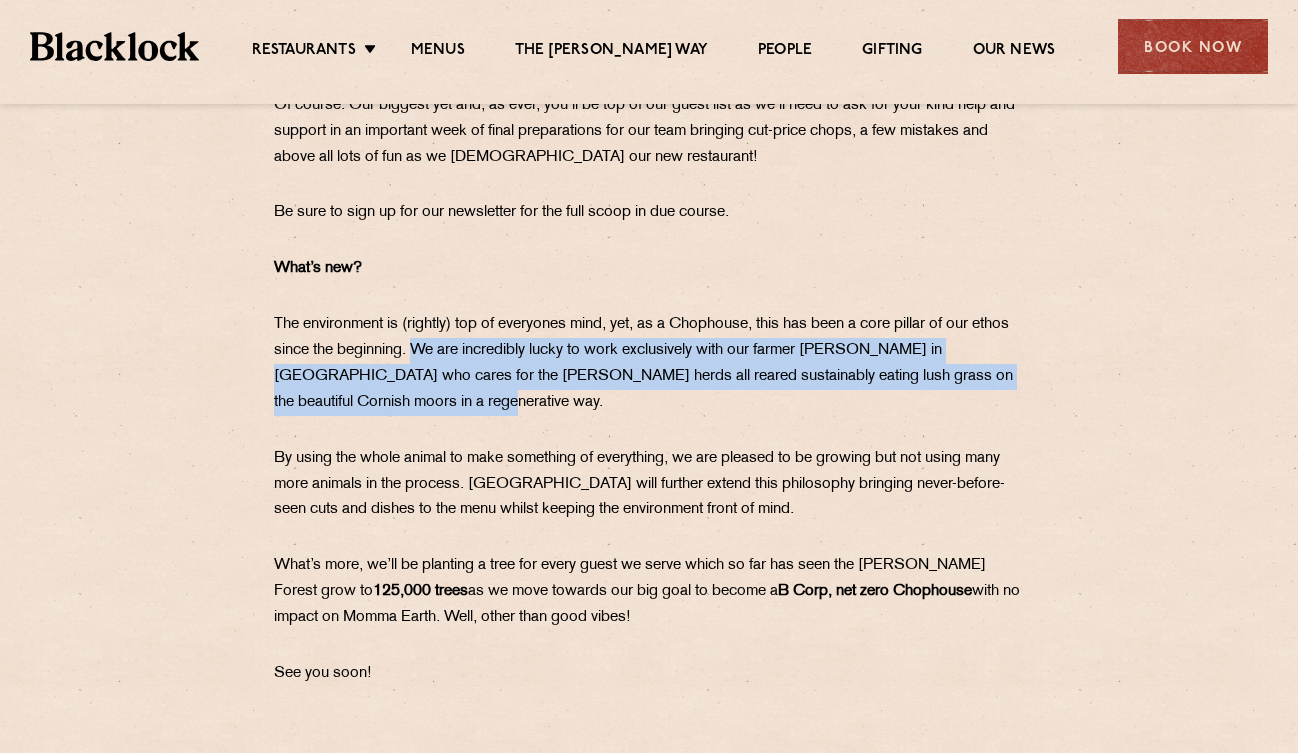 drag, startPoint x: 458, startPoint y: 345, endPoint x: 550, endPoint y: 411, distance: 113.22544 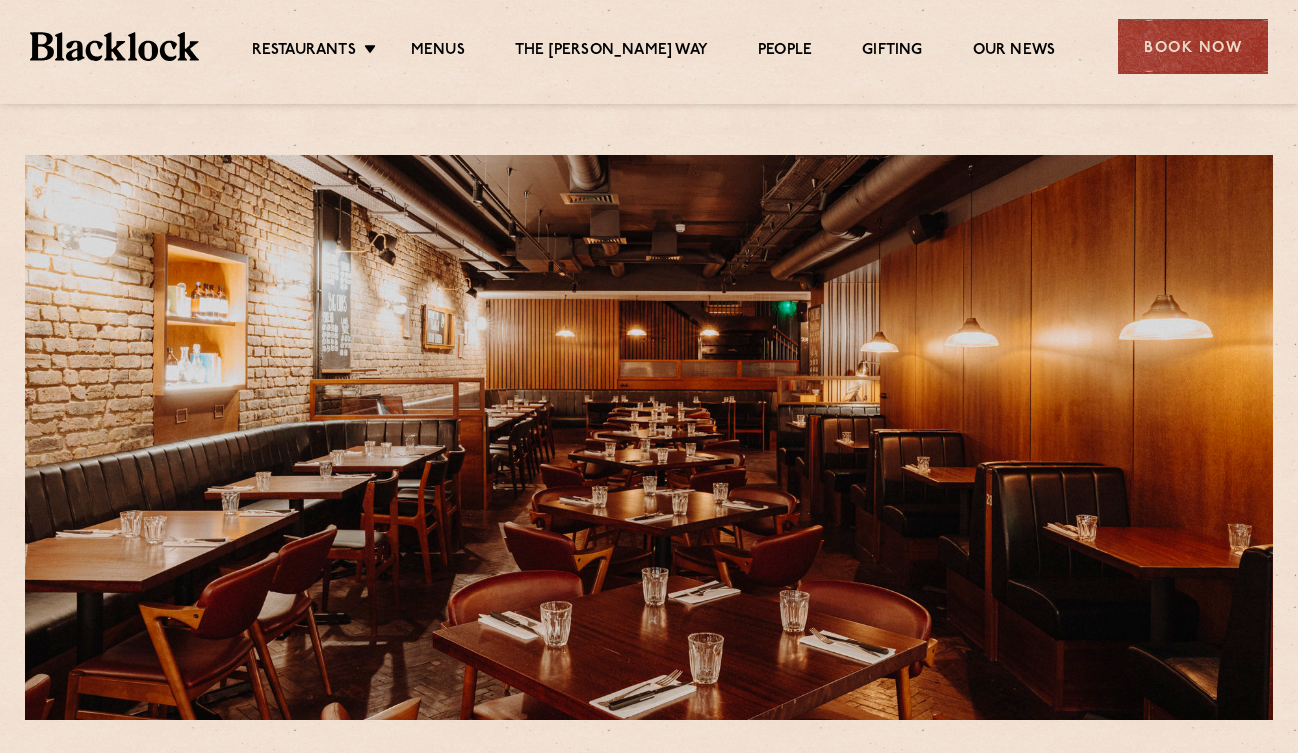 scroll, scrollTop: 0, scrollLeft: 0, axis: both 